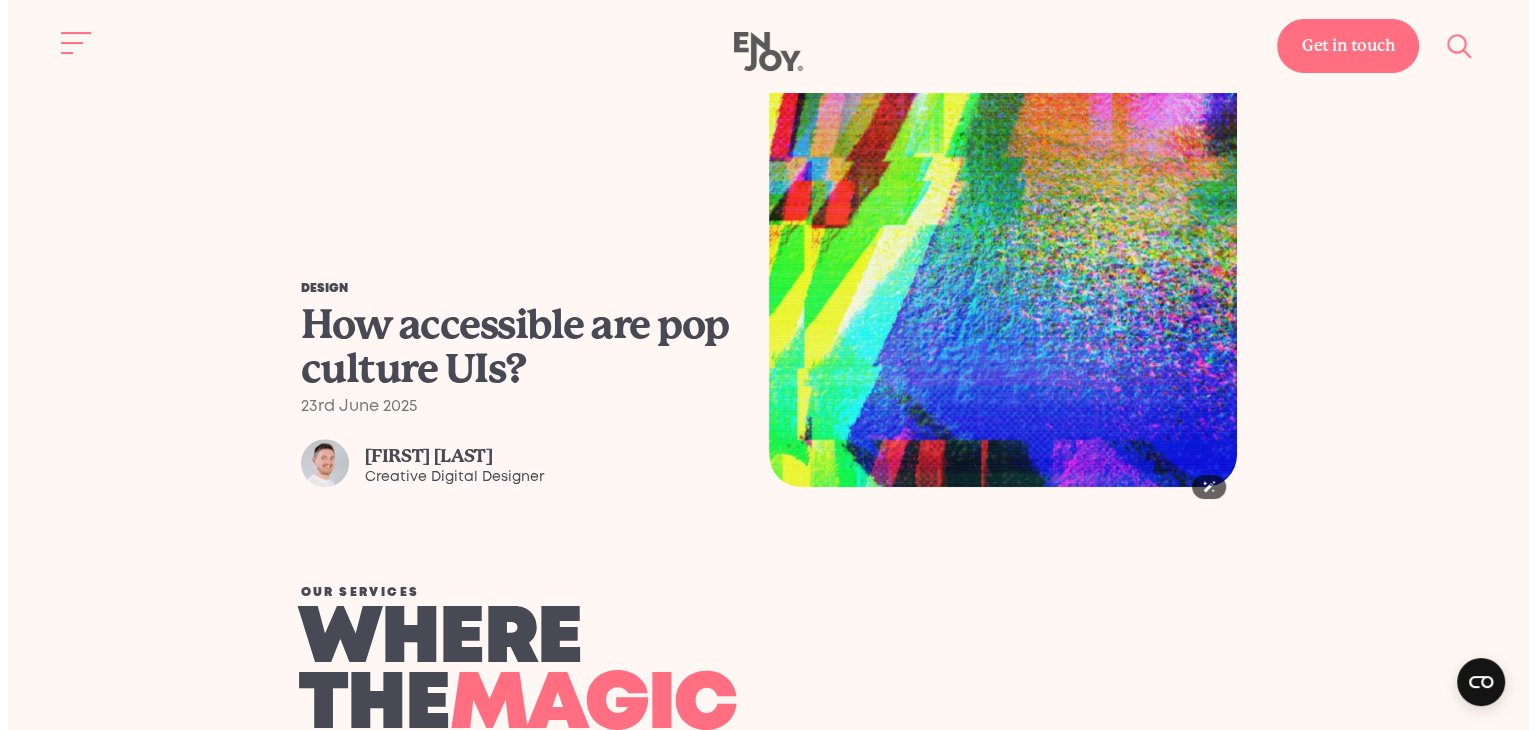 scroll, scrollTop: 1696, scrollLeft: 0, axis: vertical 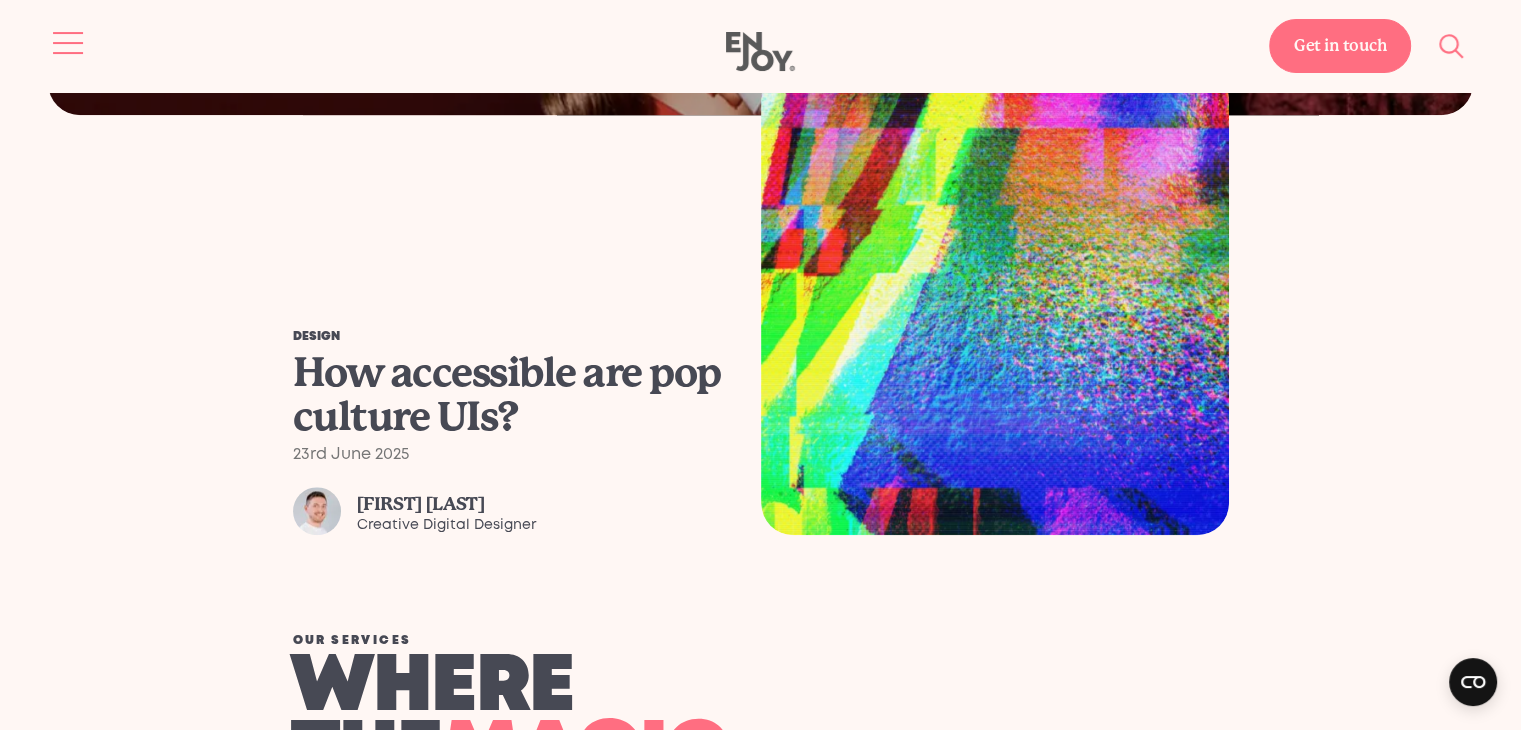 click at bounding box center [69, 43] 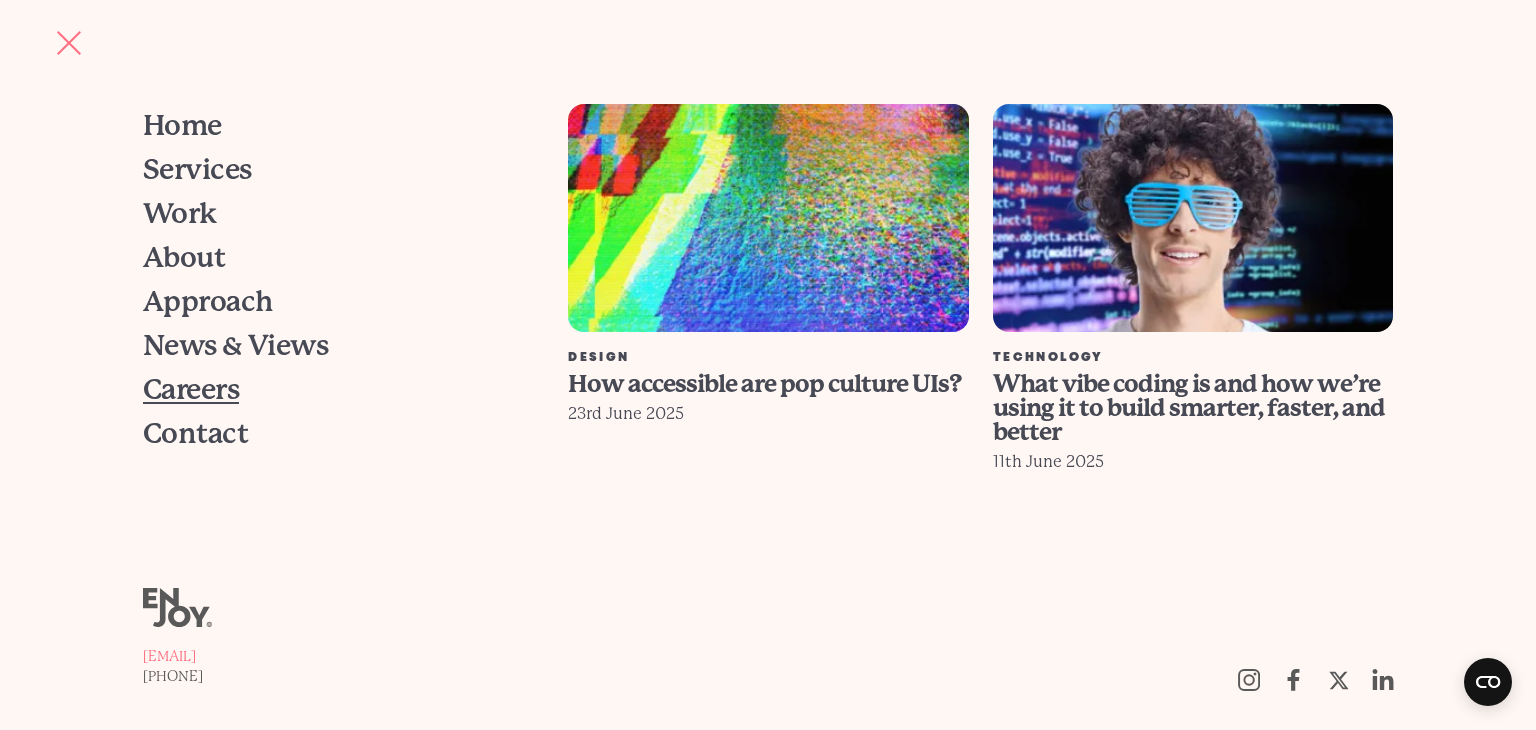 click on "Careers" at bounding box center (191, 390) 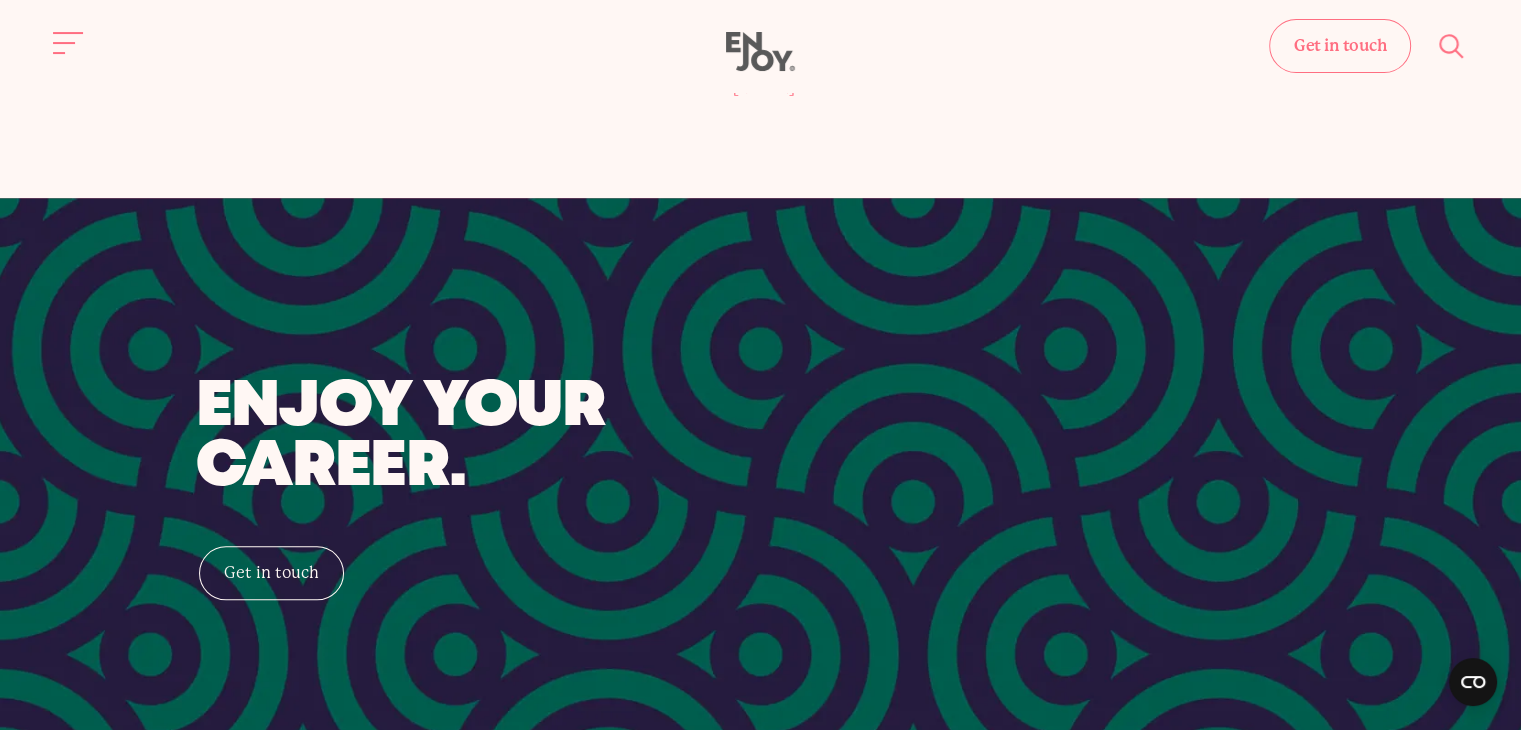 scroll, scrollTop: 1655, scrollLeft: 0, axis: vertical 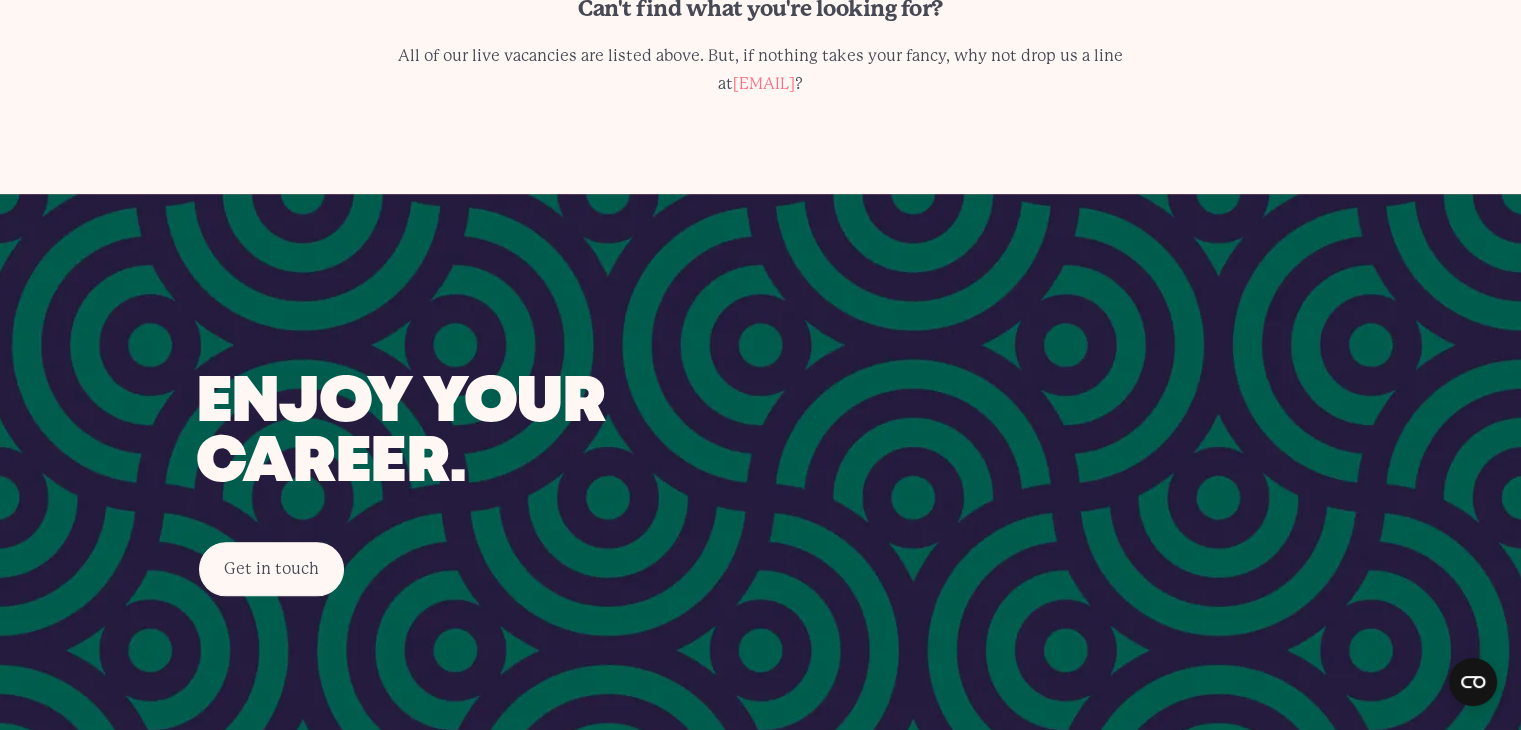 click on "Get in touch" at bounding box center [271, 569] 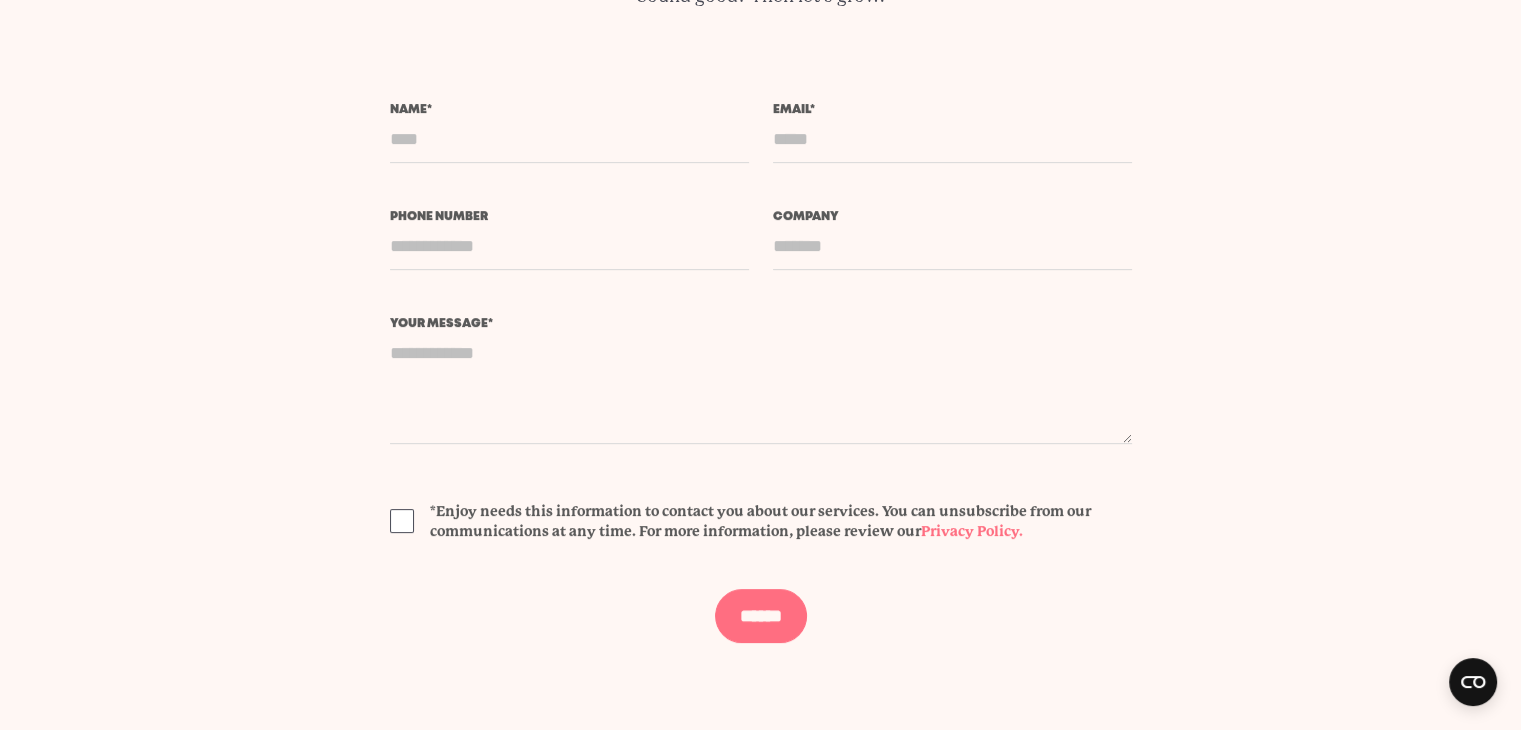scroll, scrollTop: 0, scrollLeft: 0, axis: both 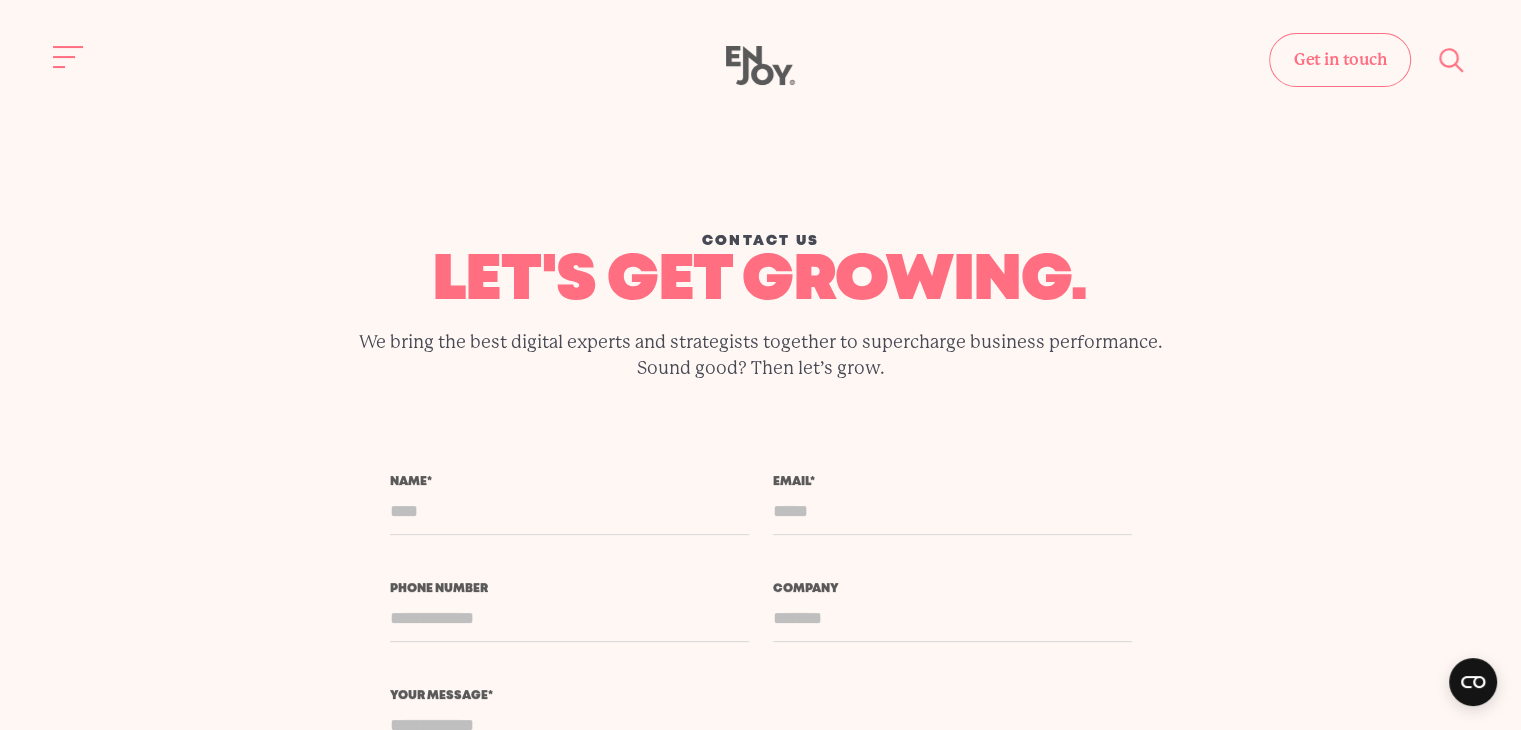 click on "We bring the best digital experts and strategists together to supercharge business performance. Sound good? Then let’s grow." at bounding box center [761, 355] 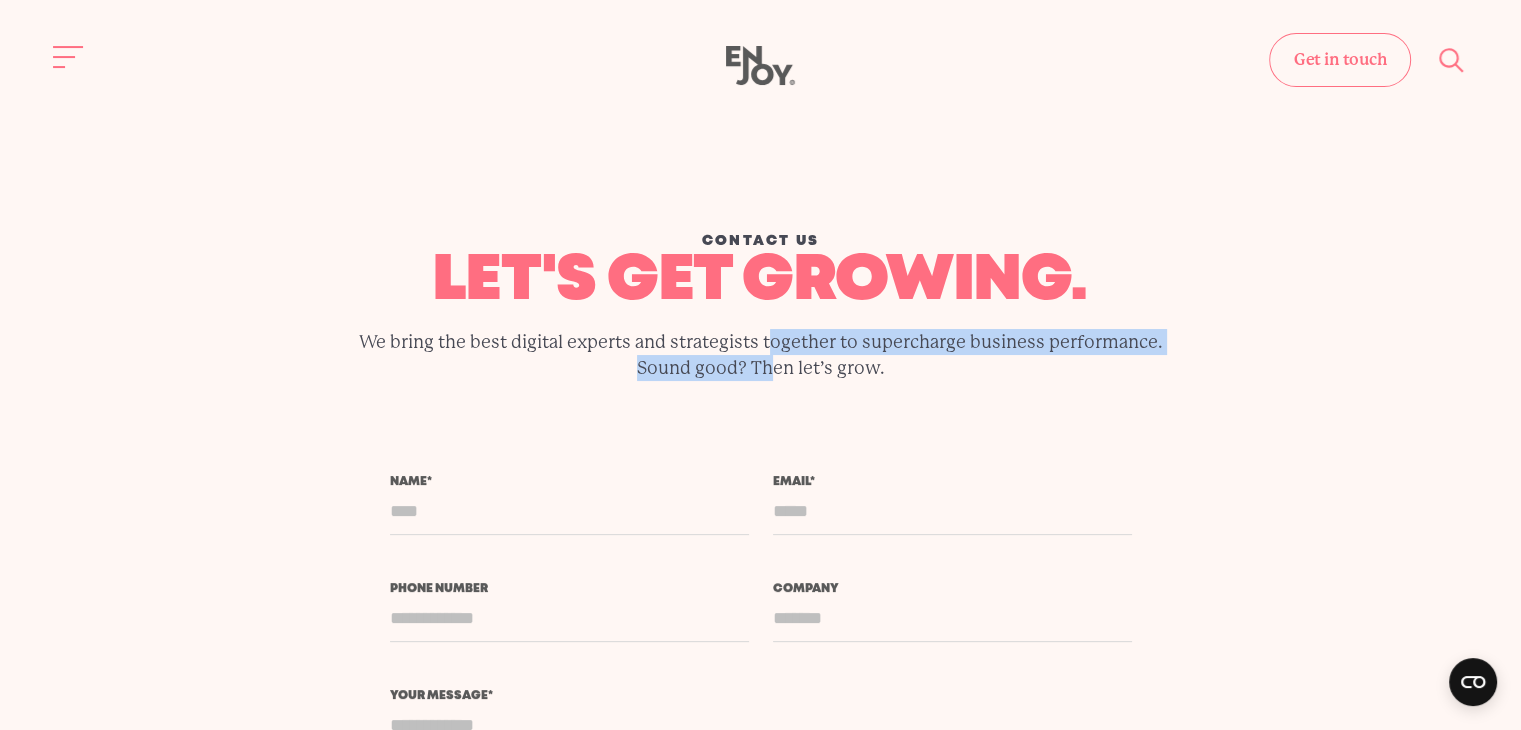 click on "We bring the best digital experts and strategists together to supercharge business performance. Sound good? Then let’s grow." at bounding box center [761, 355] 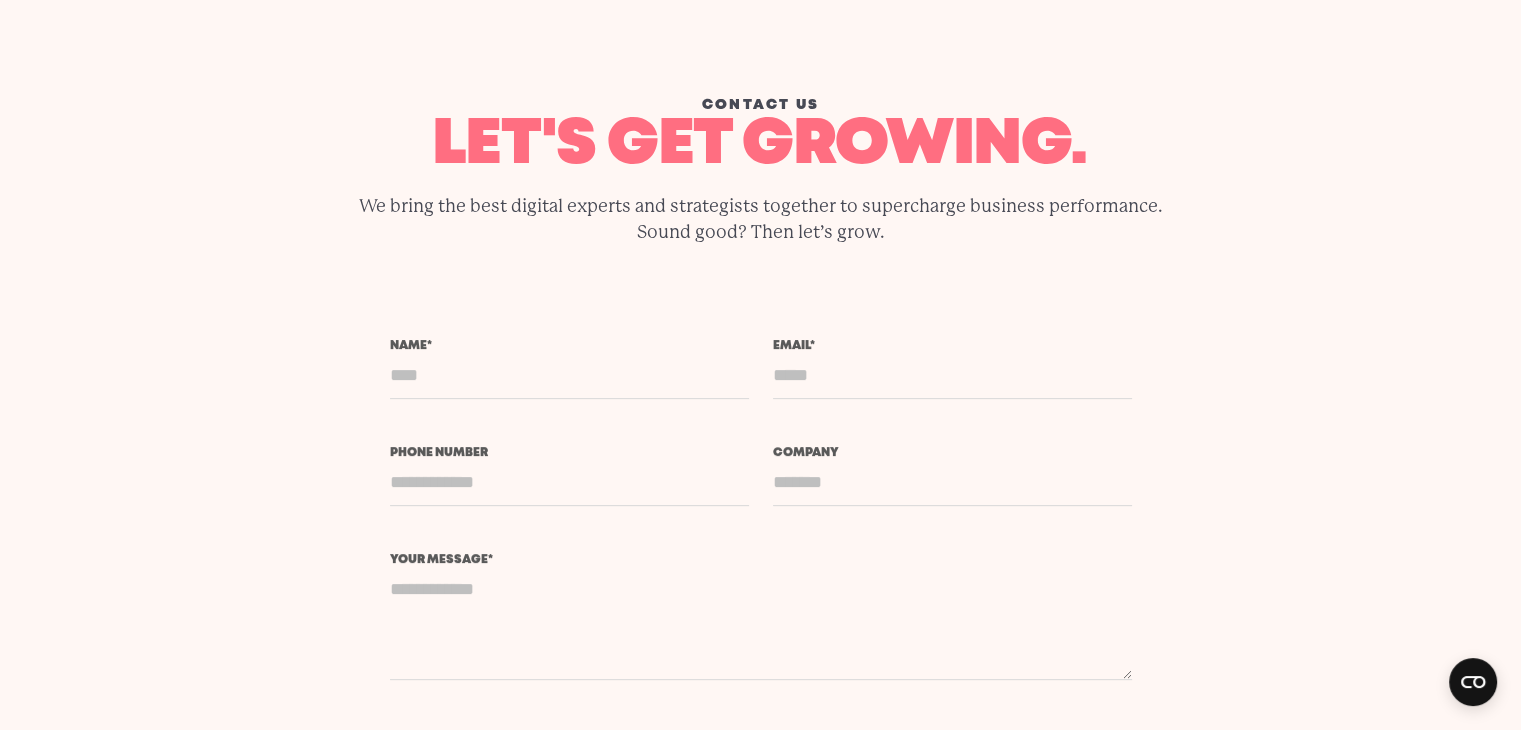 scroll, scrollTop: 0, scrollLeft: 0, axis: both 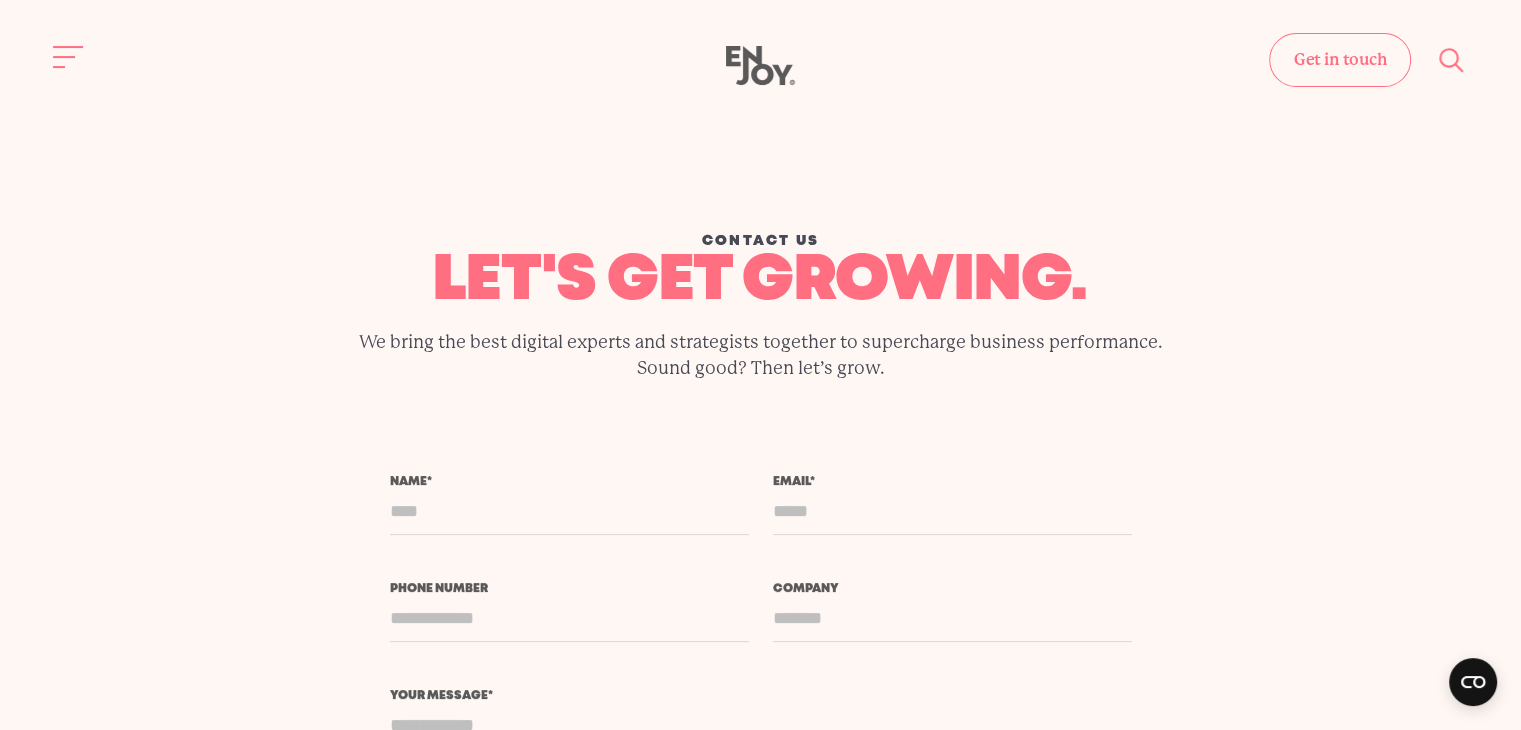 drag, startPoint x: 1207, startPoint y: 185, endPoint x: 1233, endPoint y: 203, distance: 31.622776 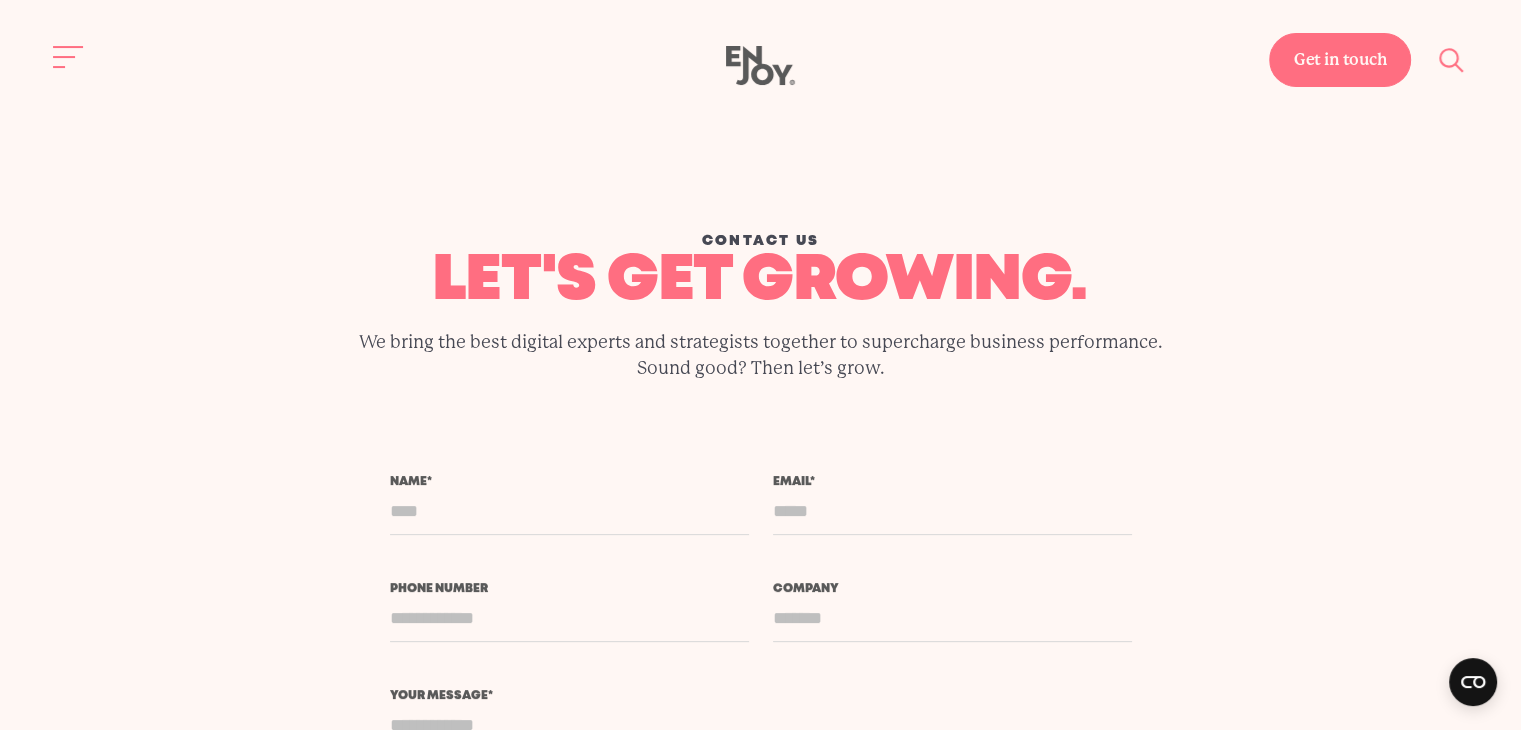 click on "Get in touch" at bounding box center [1340, 60] 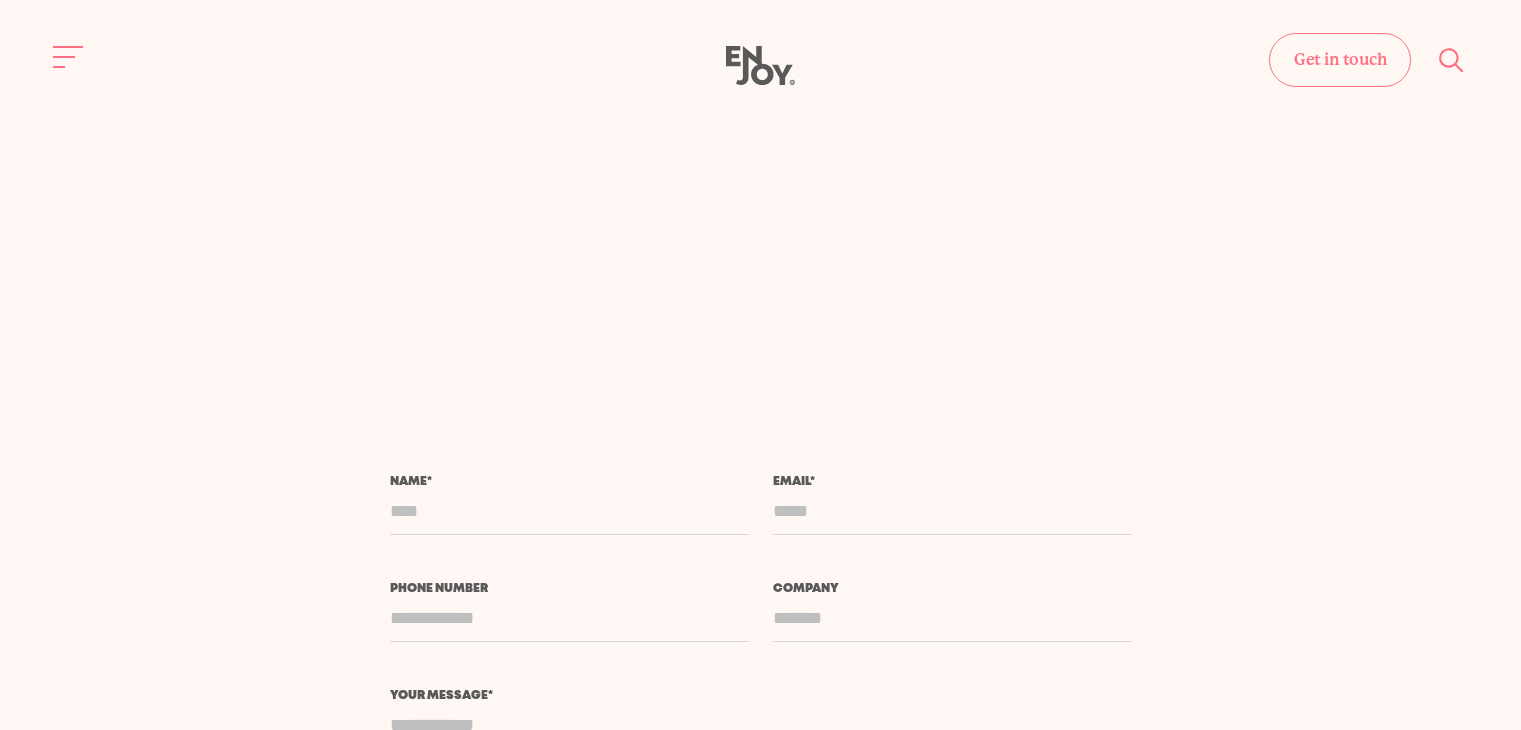 scroll, scrollTop: 0, scrollLeft: 0, axis: both 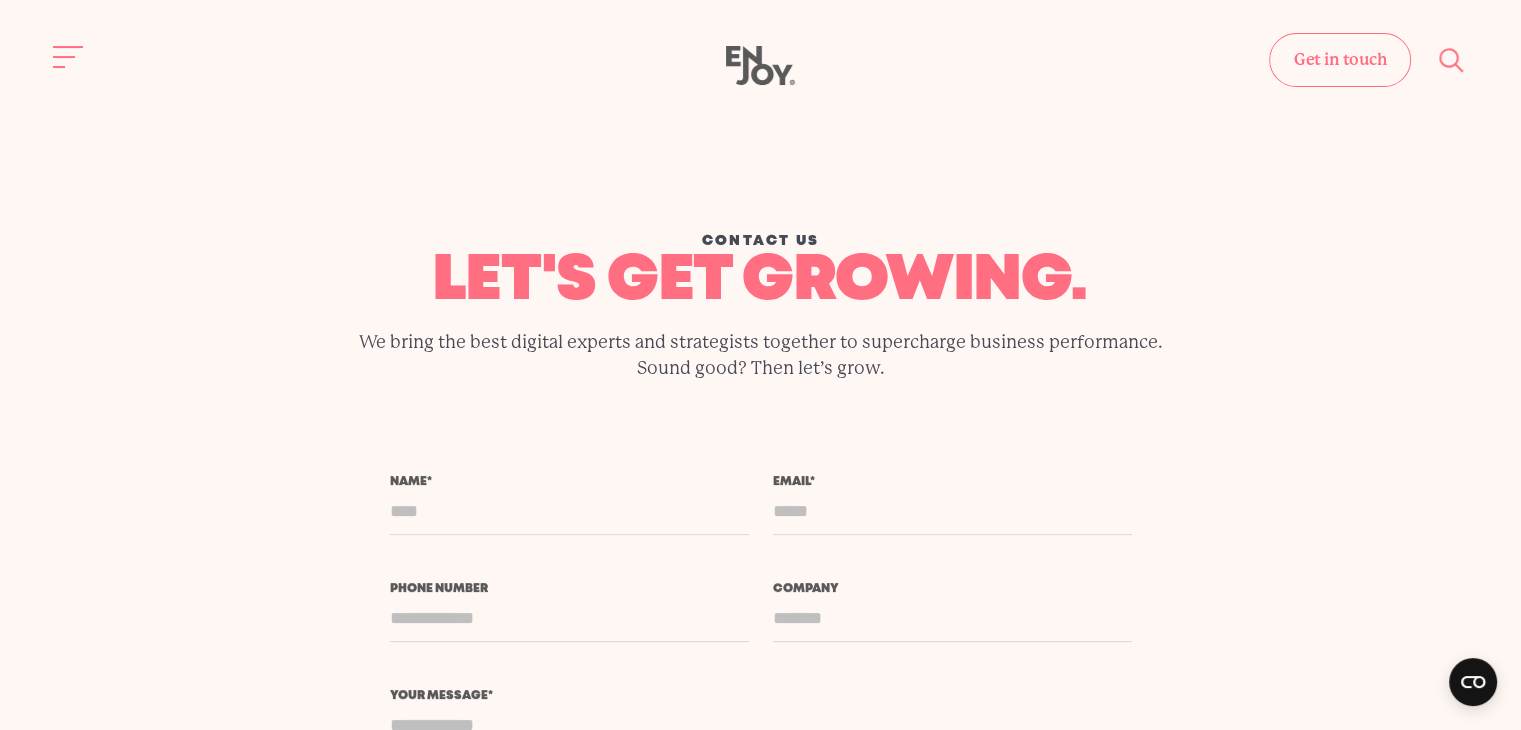 click on "Get in touch
Home
Services
Work
About" at bounding box center [760, 57] 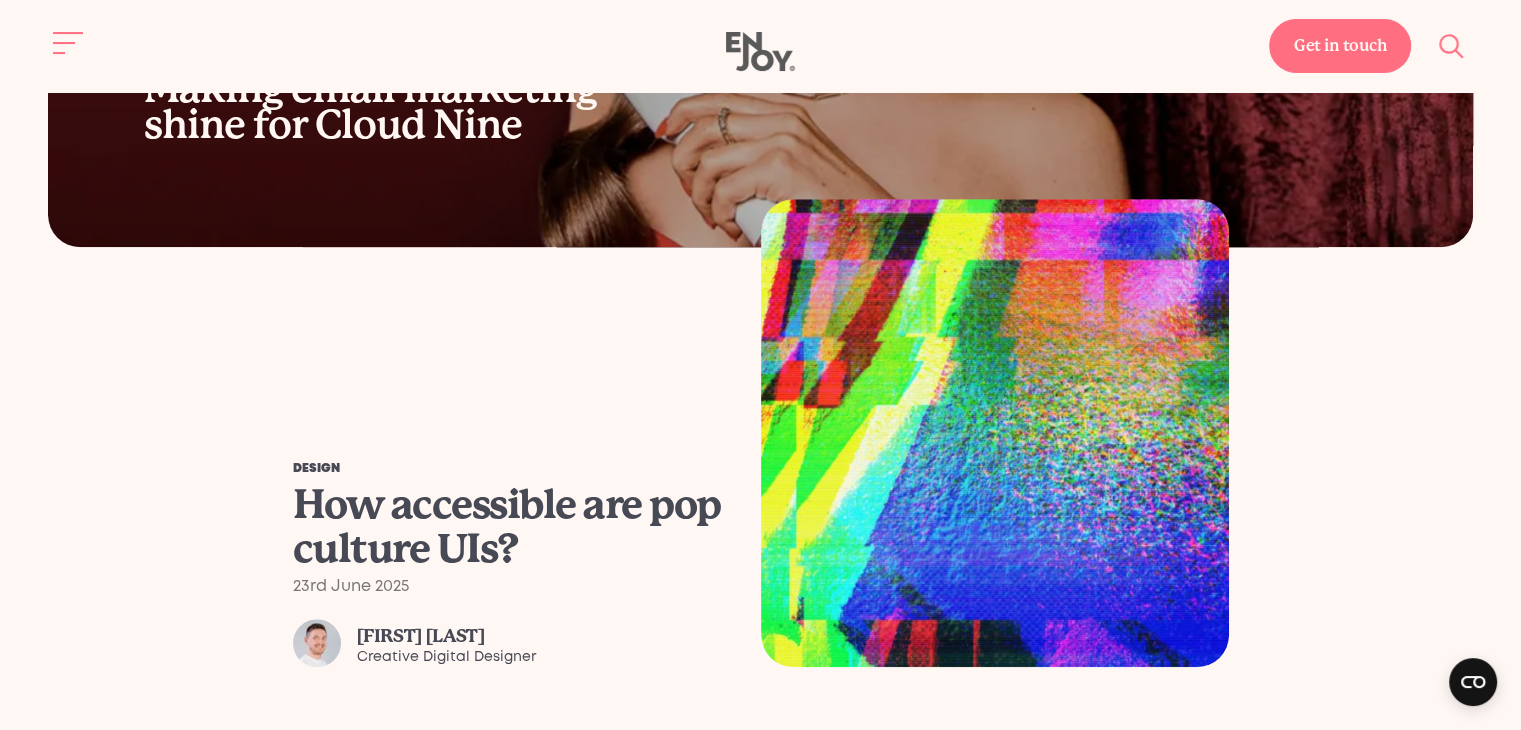 scroll, scrollTop: 1563, scrollLeft: 0, axis: vertical 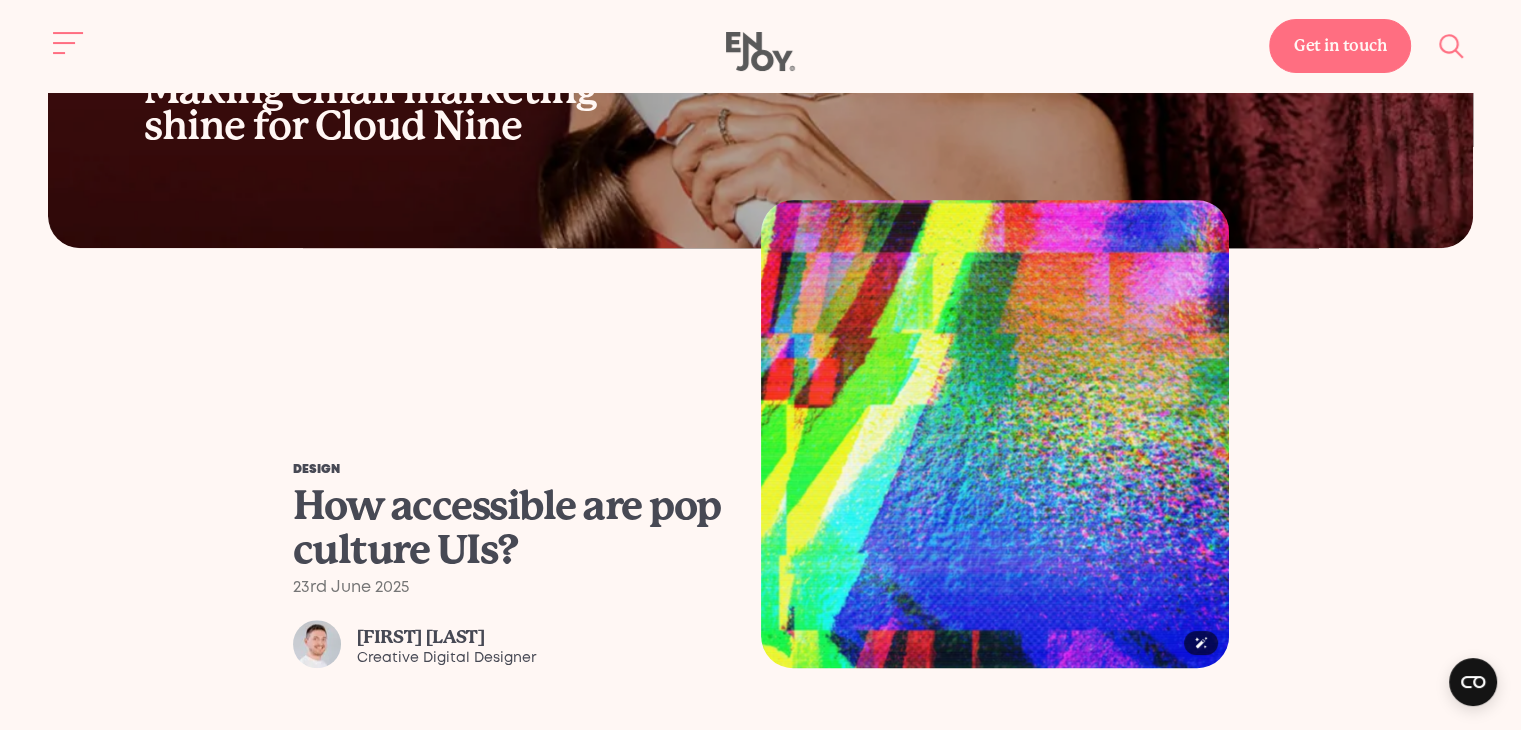 click at bounding box center [994, 433] 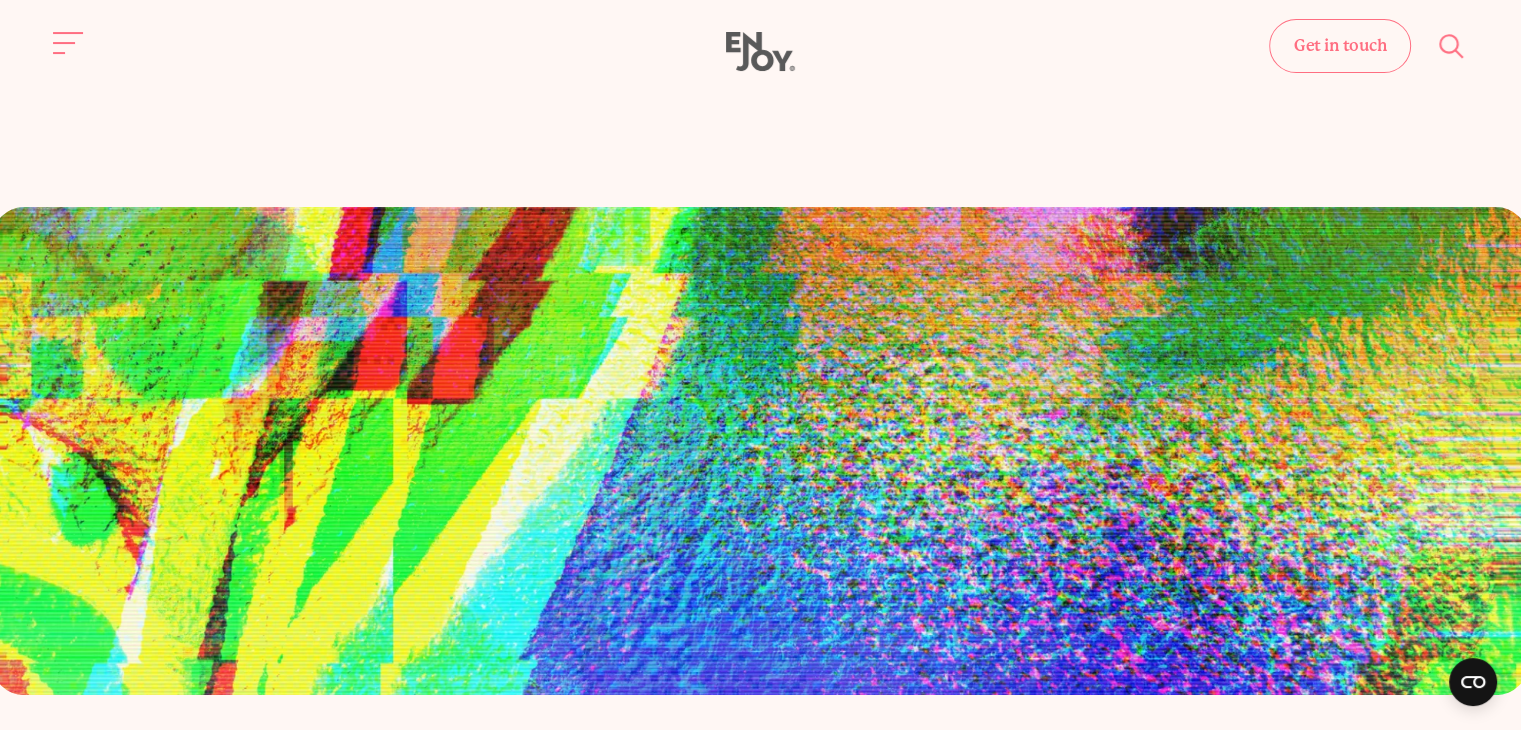 scroll, scrollTop: 386, scrollLeft: 0, axis: vertical 